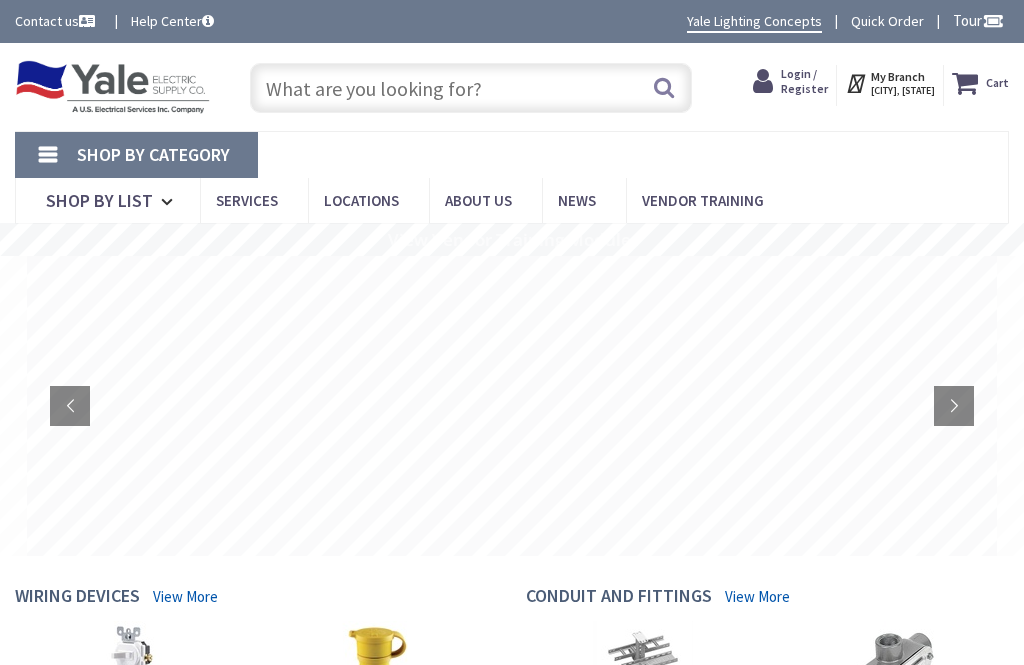 scroll, scrollTop: 0, scrollLeft: 0, axis: both 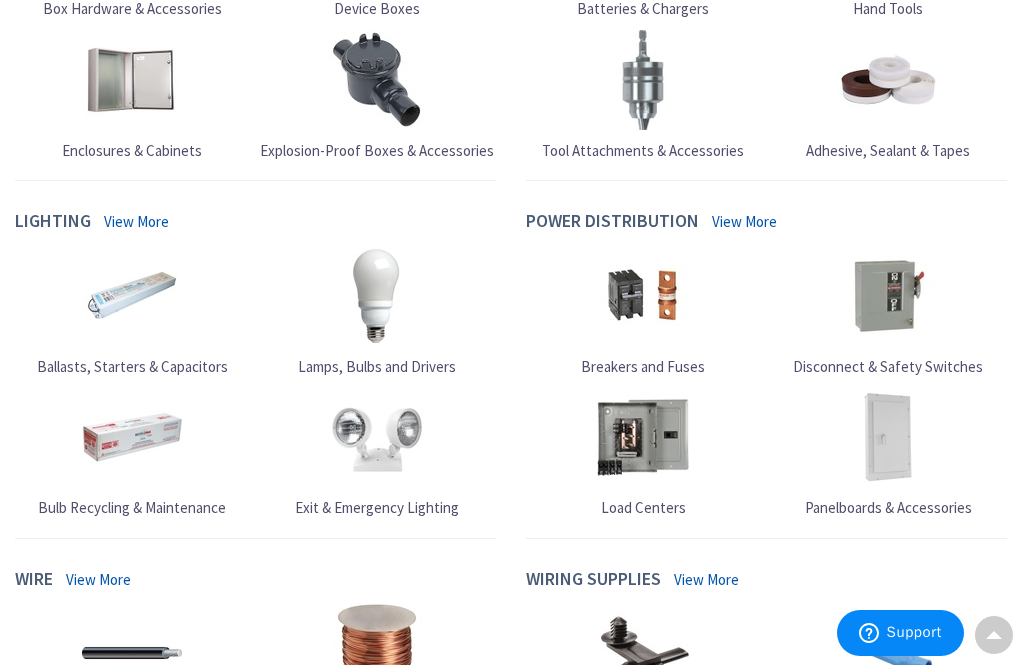 click at bounding box center [643, 437] 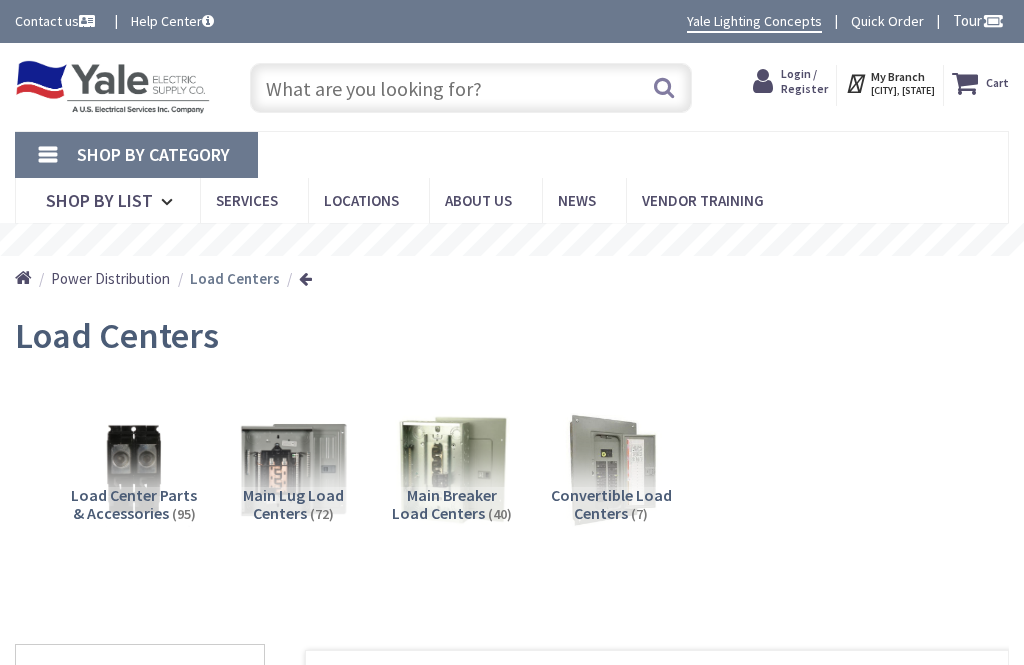 scroll, scrollTop: 0, scrollLeft: 0, axis: both 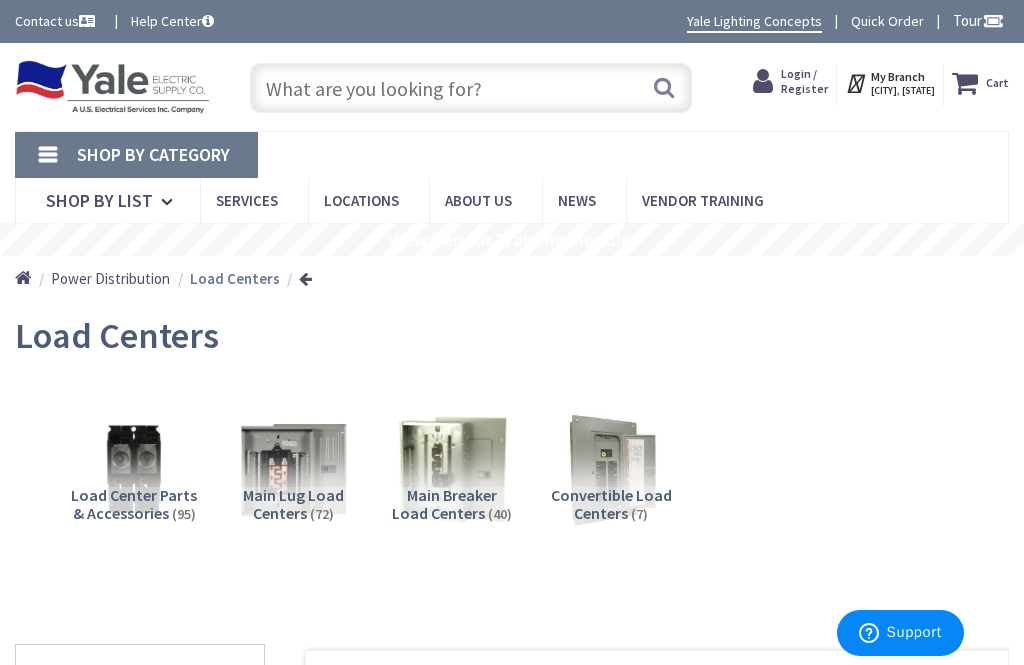 click at bounding box center [470, 88] 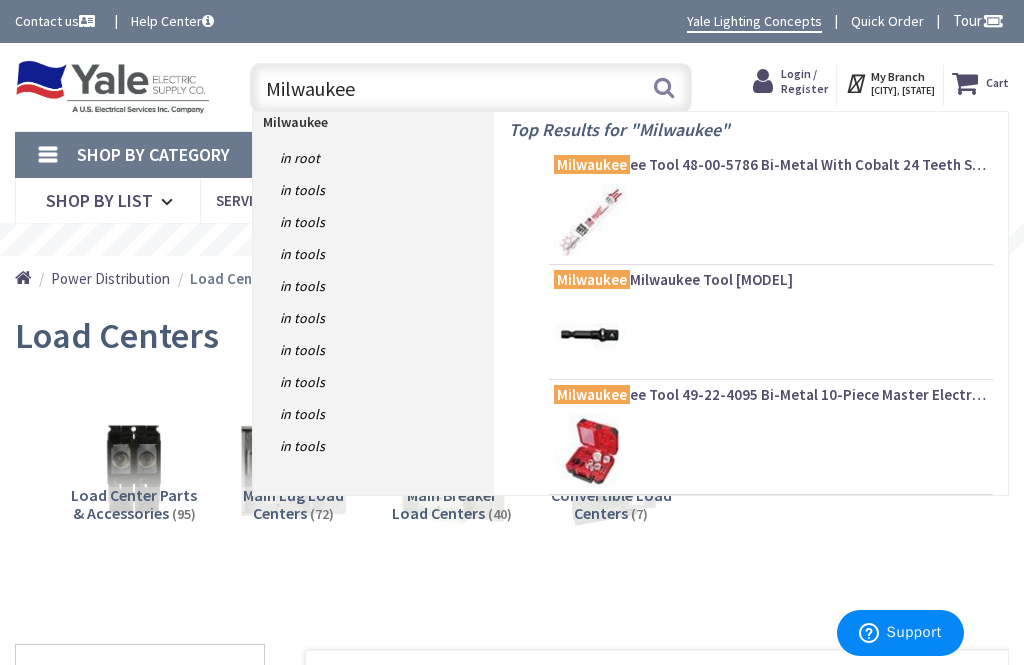 type on "Milwauke" 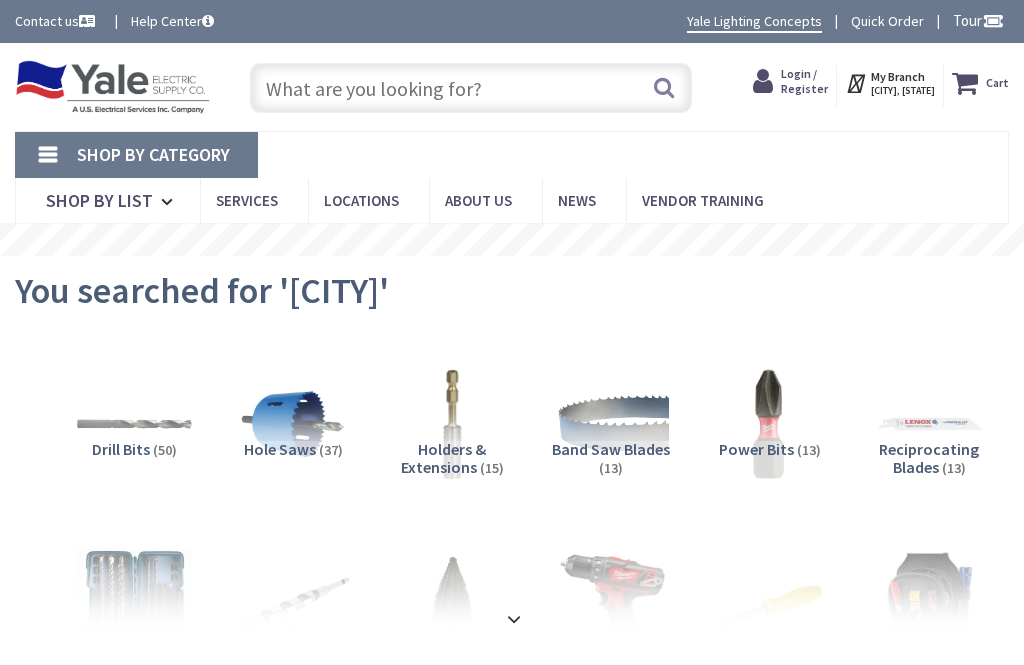 scroll, scrollTop: 0, scrollLeft: 0, axis: both 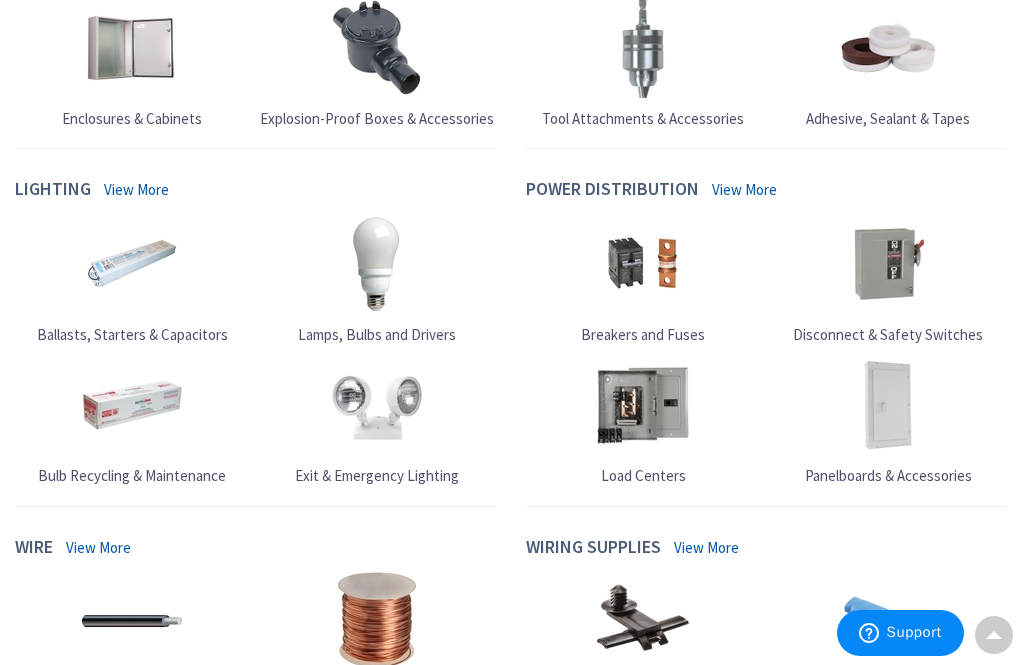 click at bounding box center (888, 264) 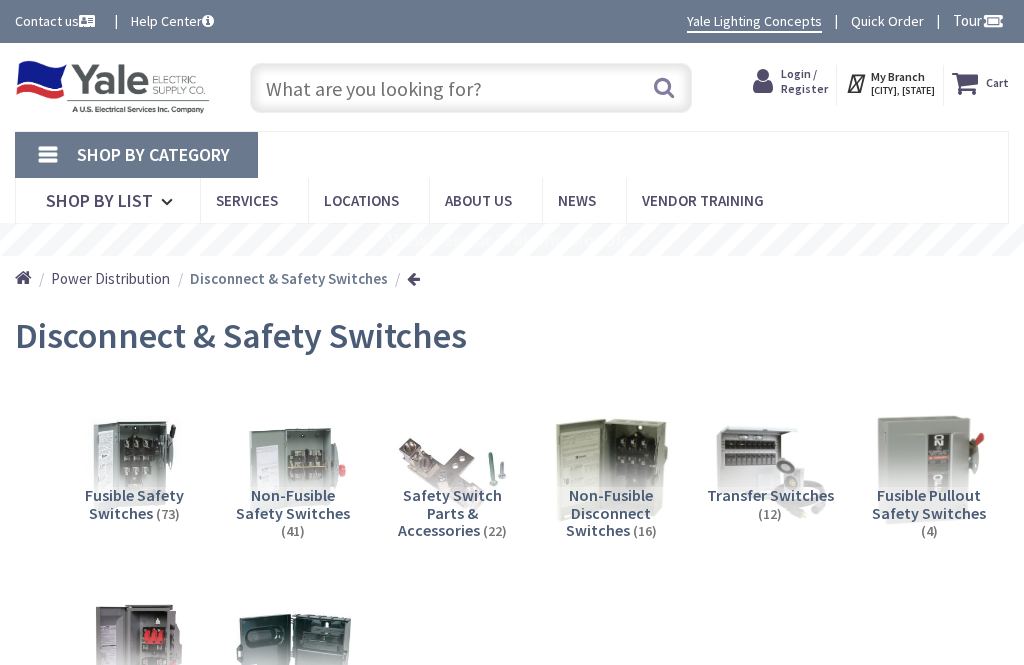 scroll, scrollTop: 35, scrollLeft: 0, axis: vertical 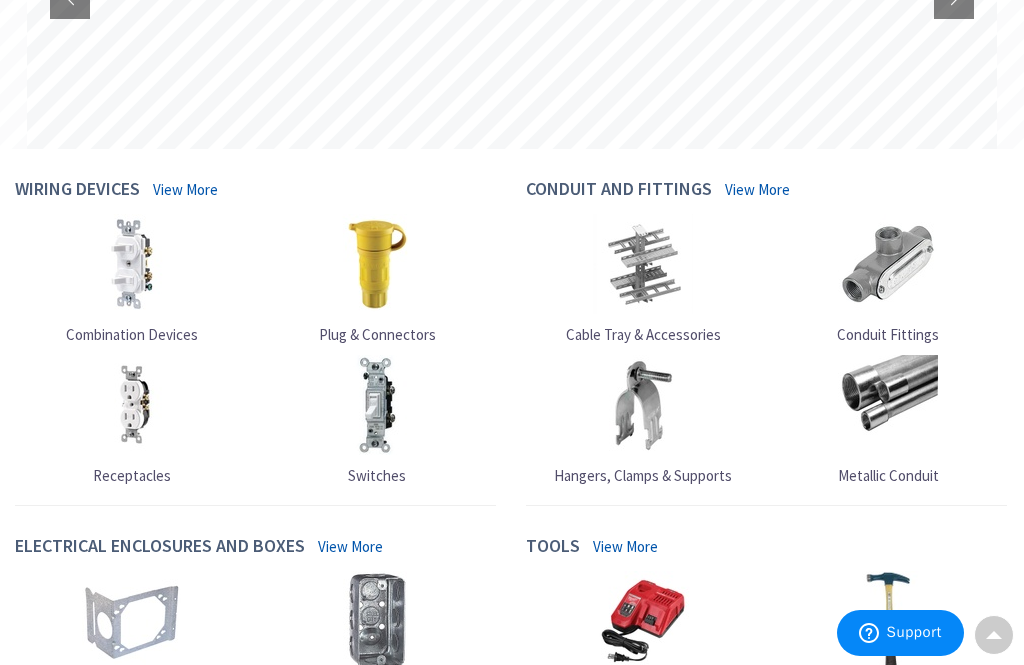 click at bounding box center [643, 405] 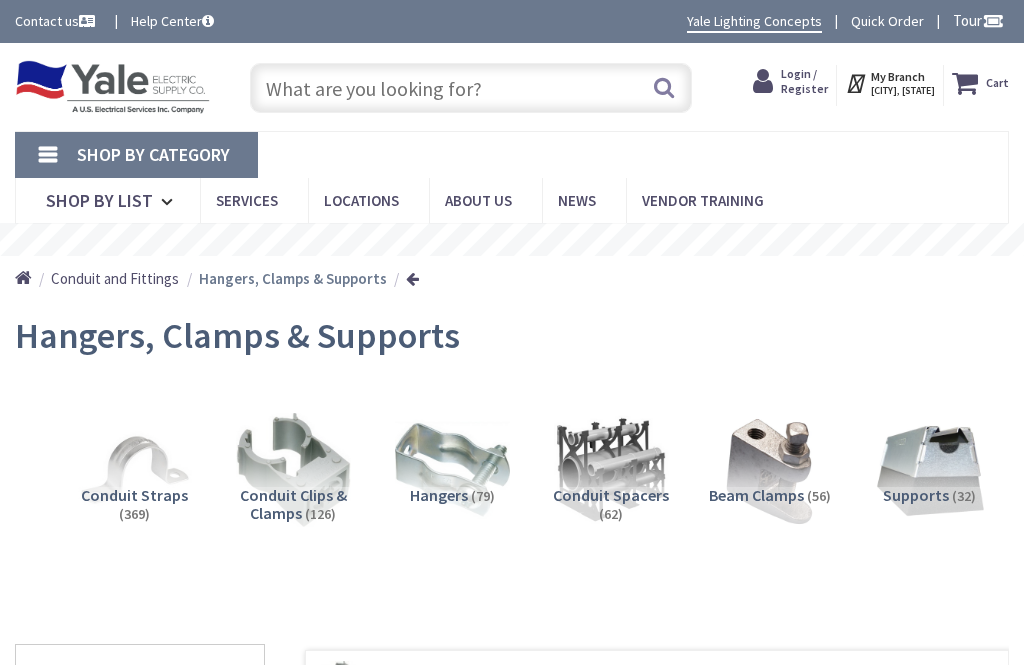 scroll, scrollTop: 0, scrollLeft: 0, axis: both 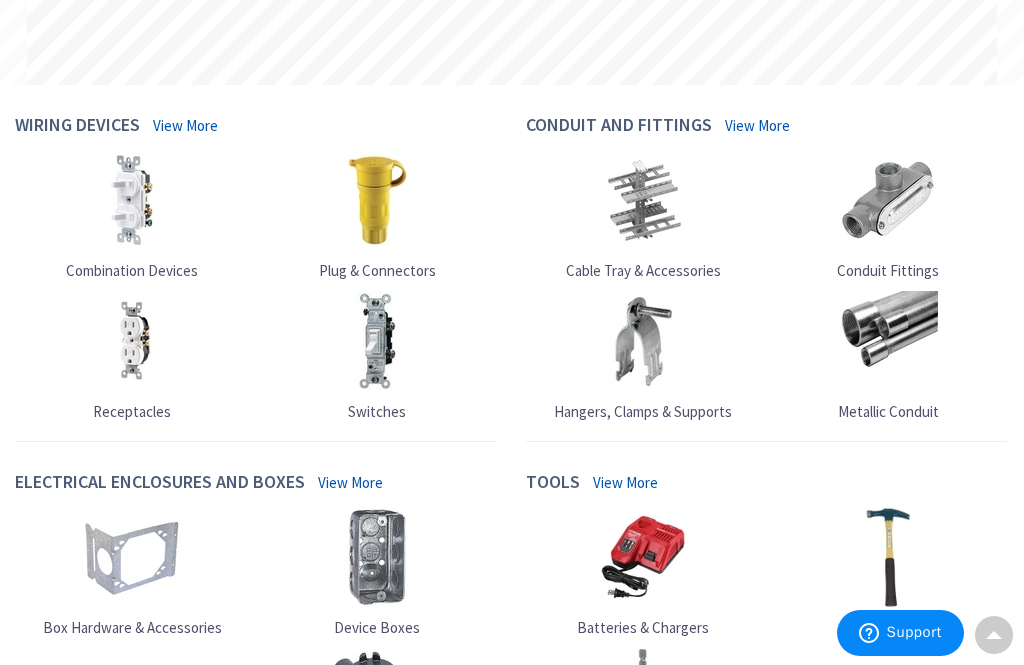 click at bounding box center [132, 200] 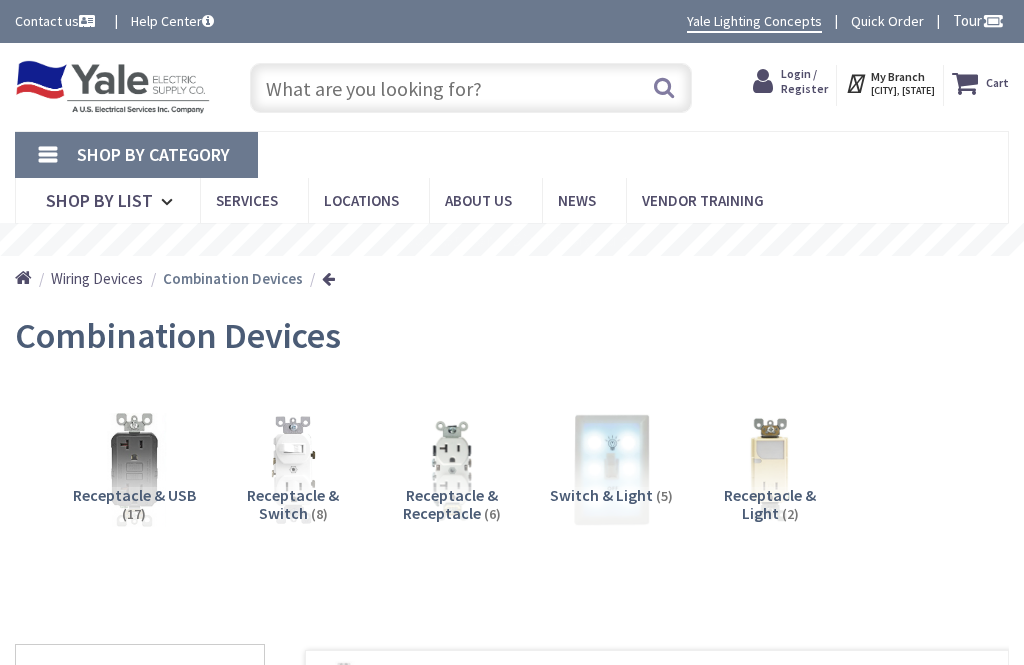 scroll, scrollTop: 0, scrollLeft: 0, axis: both 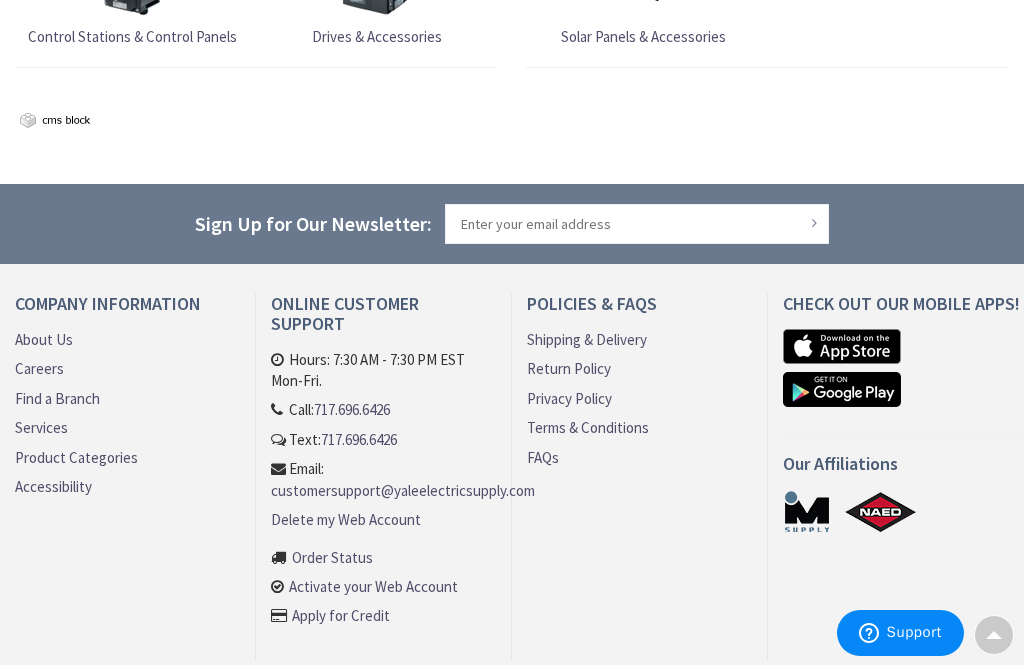 click on "About Us" at bounding box center [44, 339] 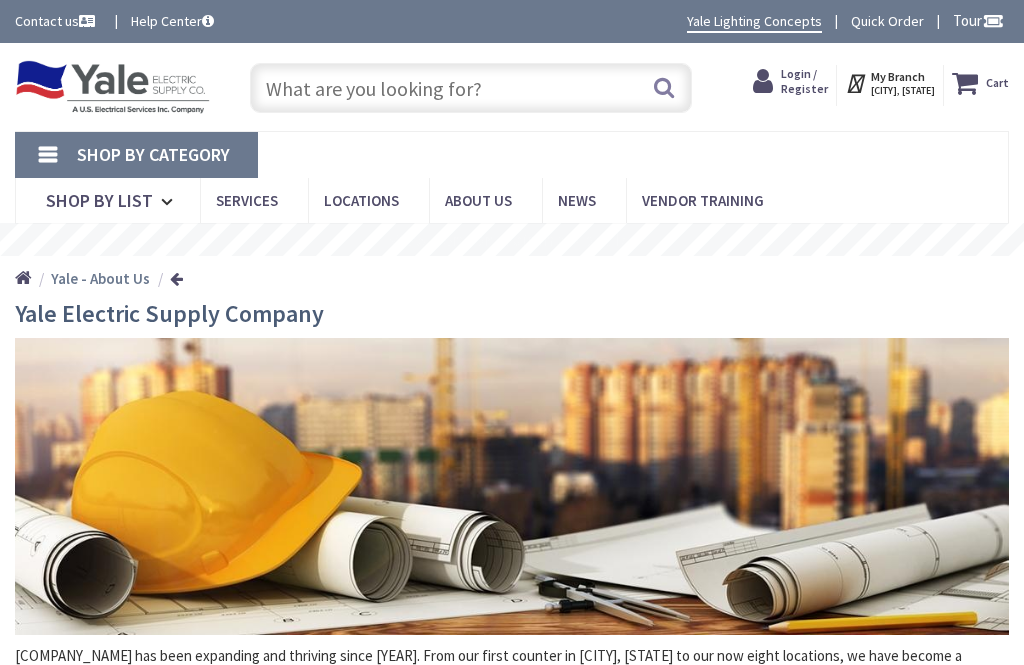scroll, scrollTop: 0, scrollLeft: 0, axis: both 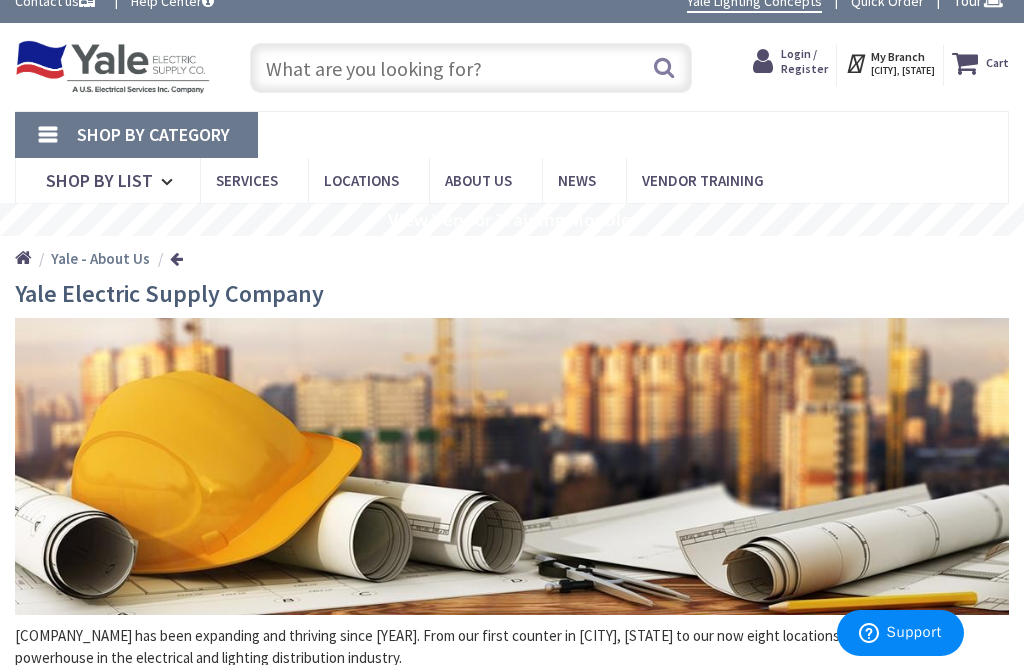 click on "Locations" at bounding box center (368, 180) 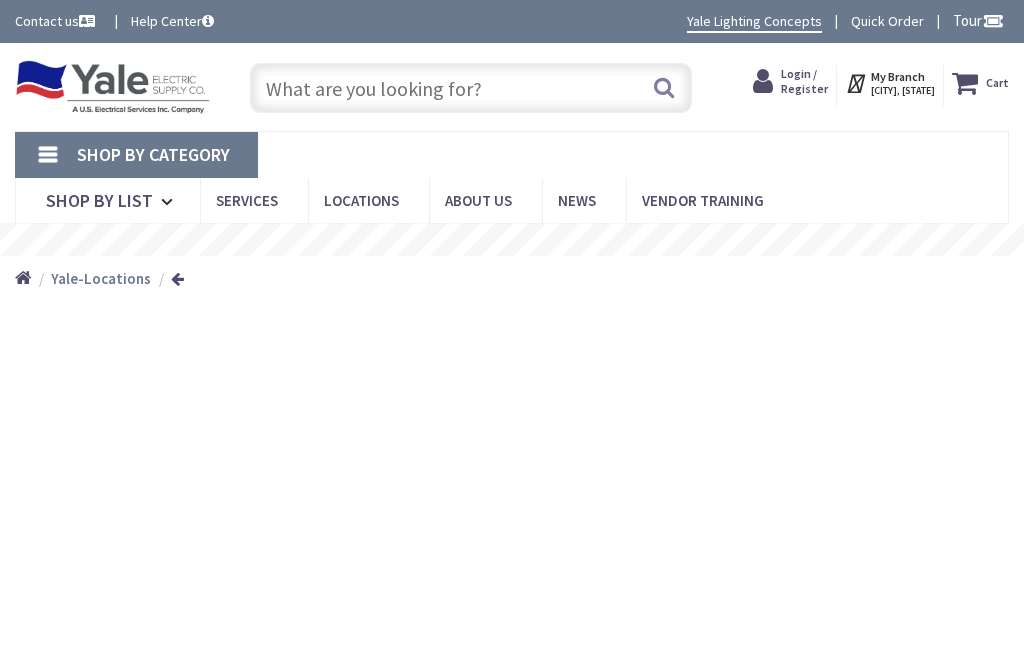 scroll, scrollTop: 0, scrollLeft: 0, axis: both 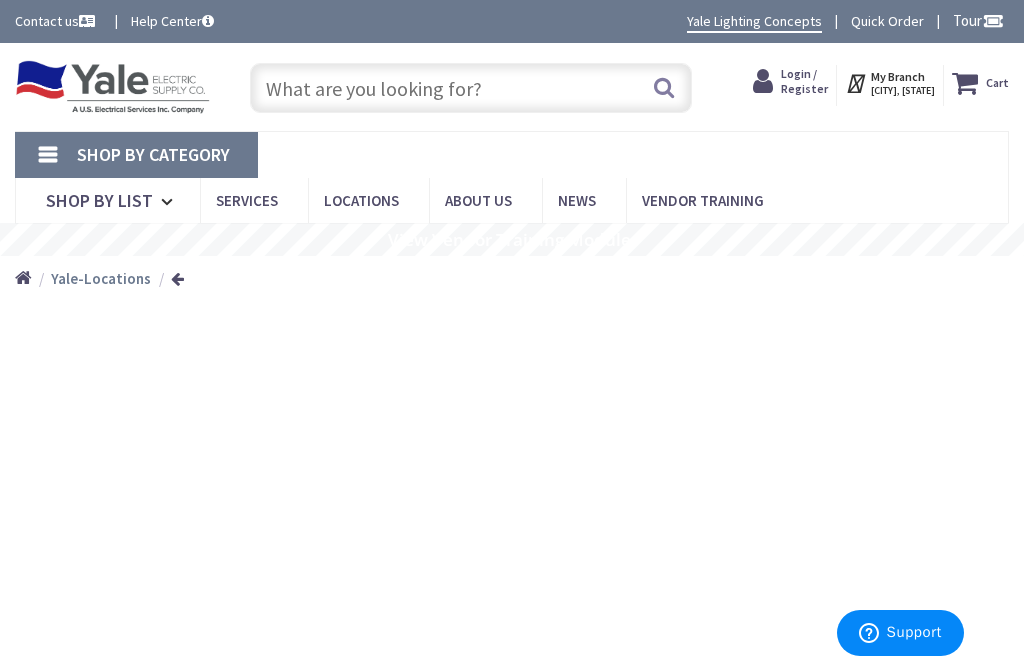 click at bounding box center (512, 501) 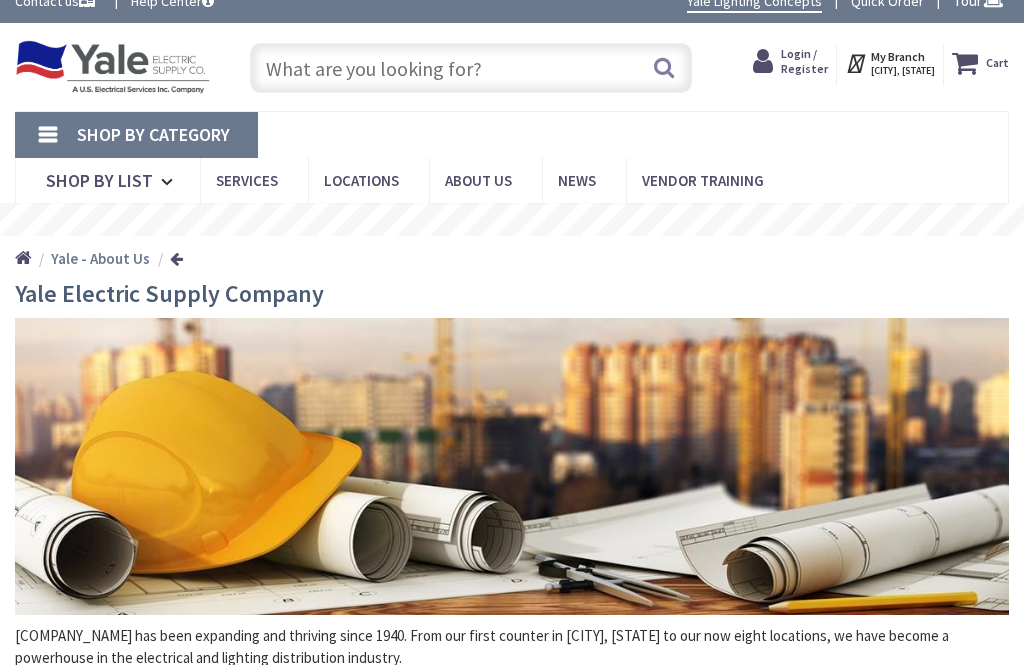 scroll, scrollTop: 20, scrollLeft: 0, axis: vertical 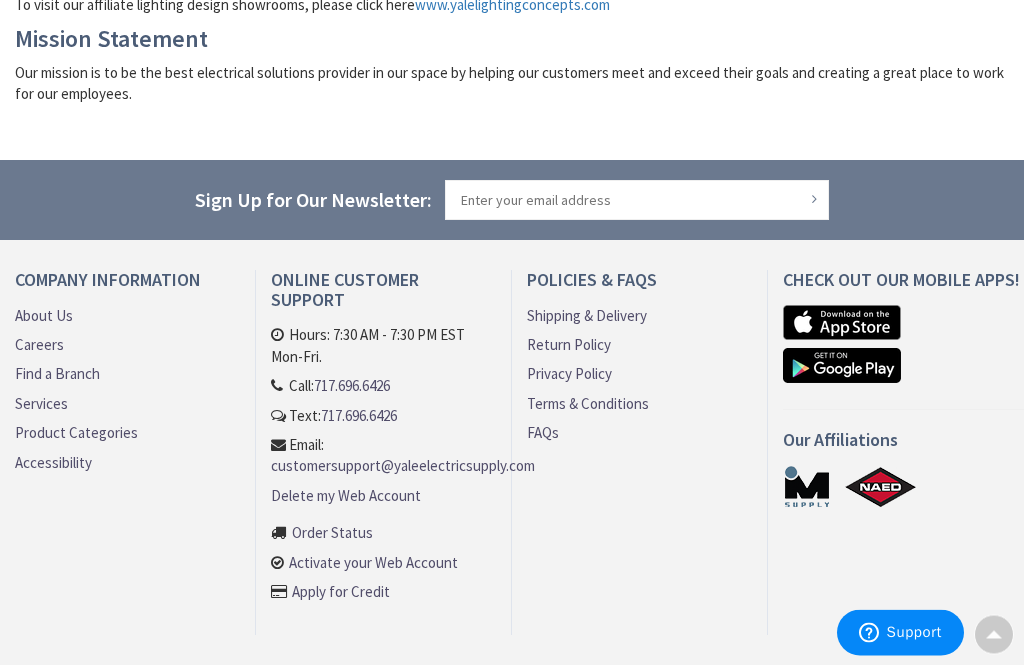 click at bounding box center [807, 487] 